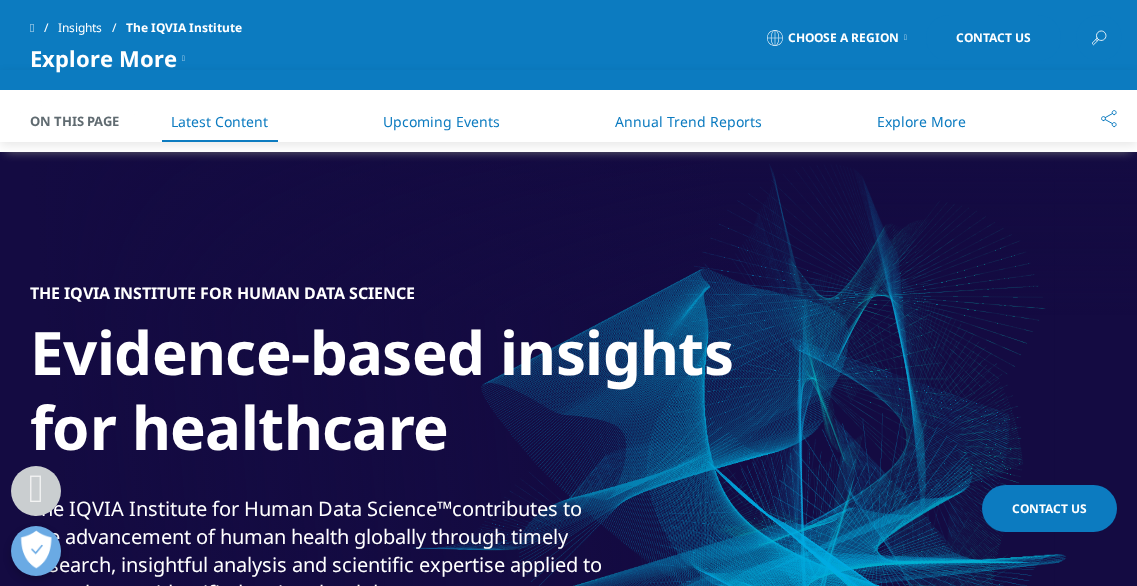 scroll, scrollTop: 972, scrollLeft: 0, axis: vertical 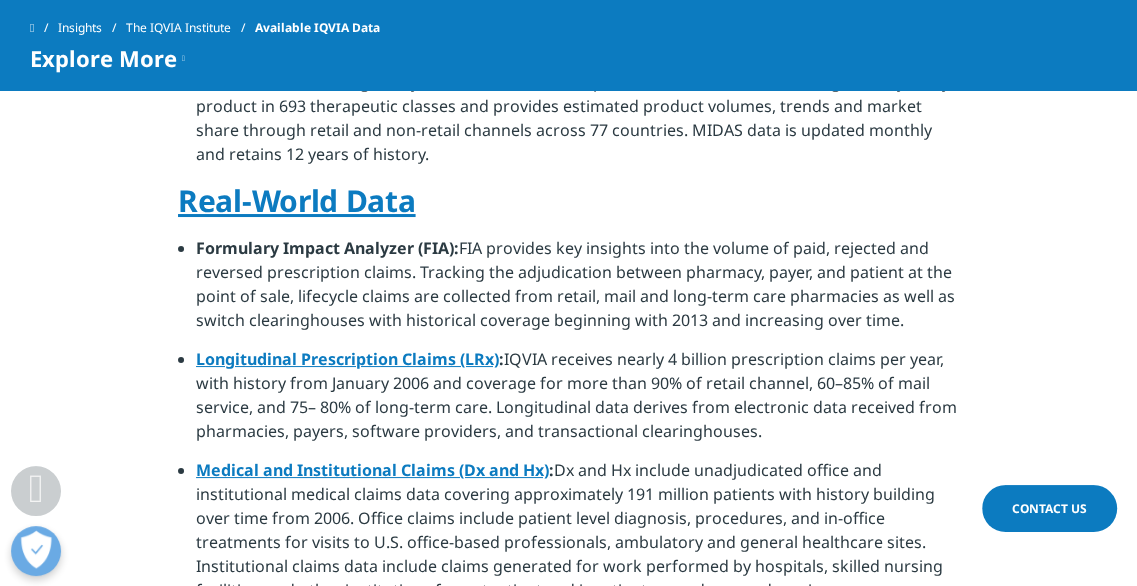 click on "Longitudinal Prescription Claims (LRx)" at bounding box center [347, 359] 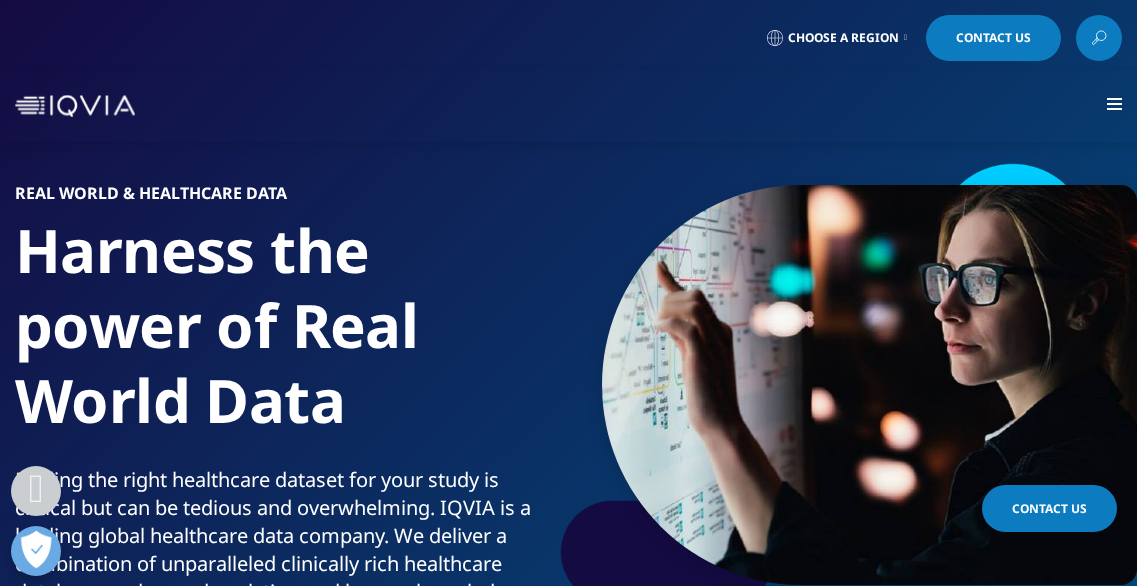 scroll, scrollTop: 470, scrollLeft: 0, axis: vertical 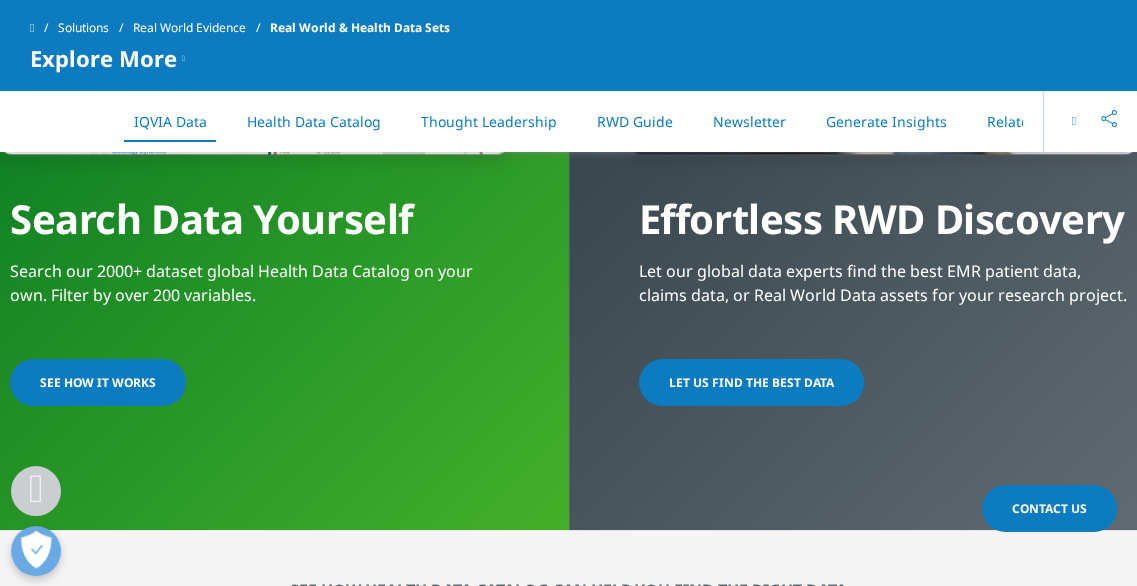 click on "SEE HOW IT WORKS" at bounding box center [98, 382] 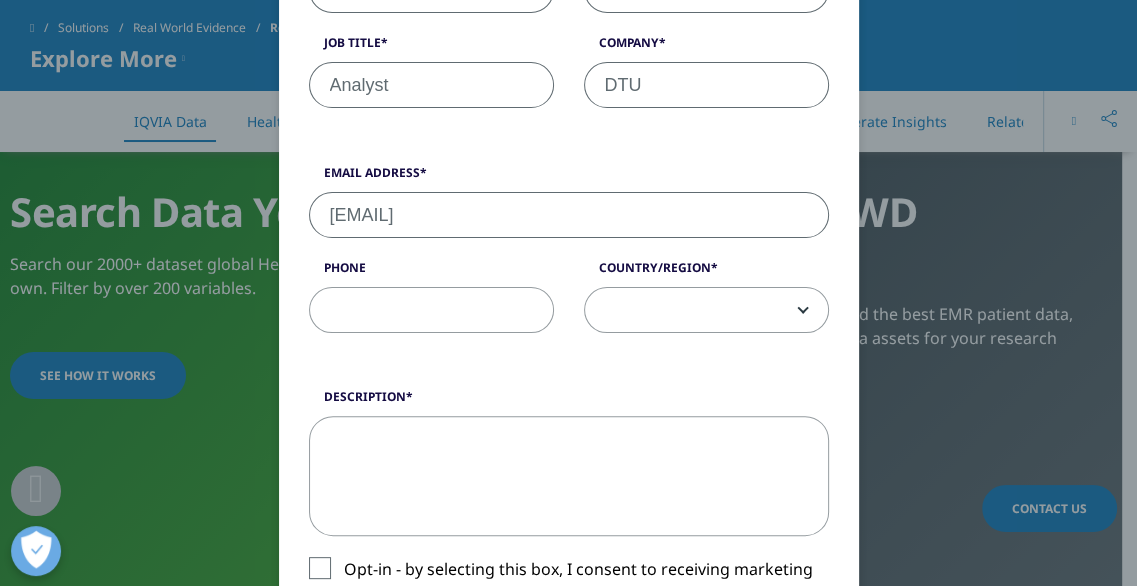 scroll, scrollTop: 356, scrollLeft: 0, axis: vertical 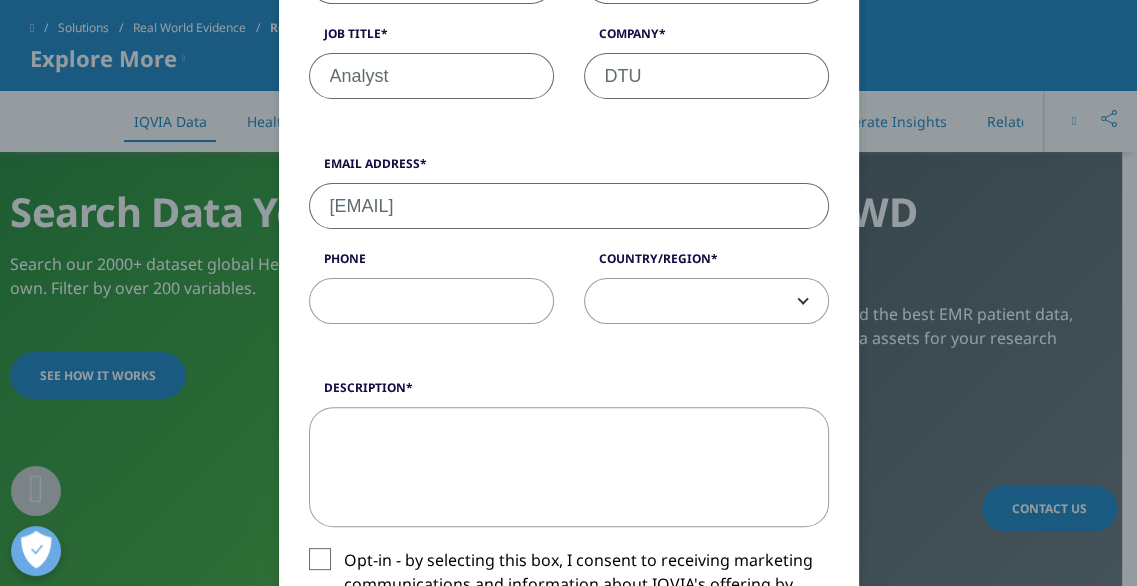click on "Phone" at bounding box center [431, 301] 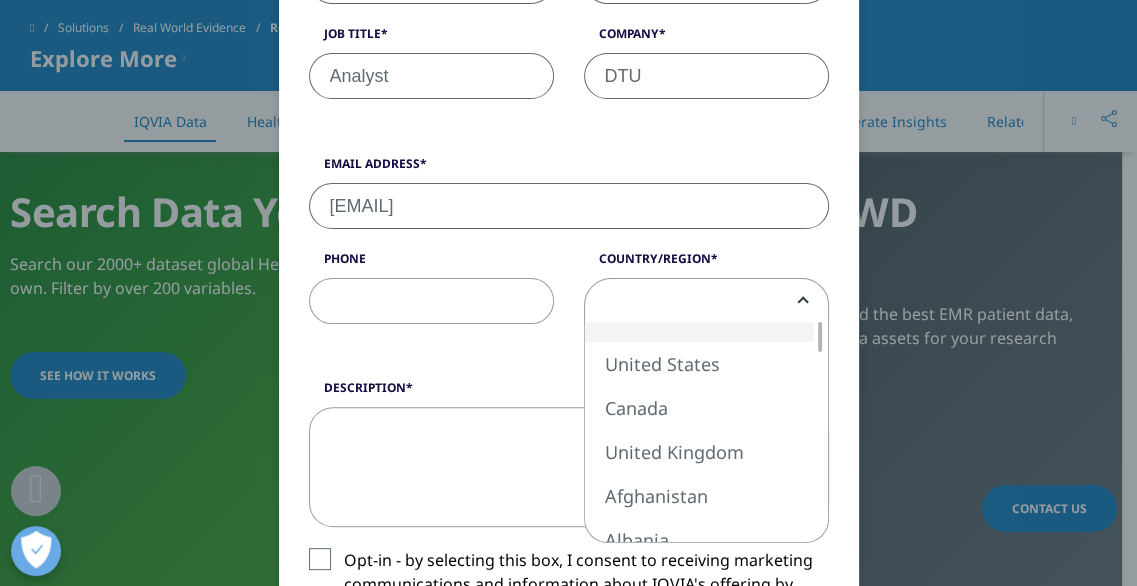 click at bounding box center [706, 302] 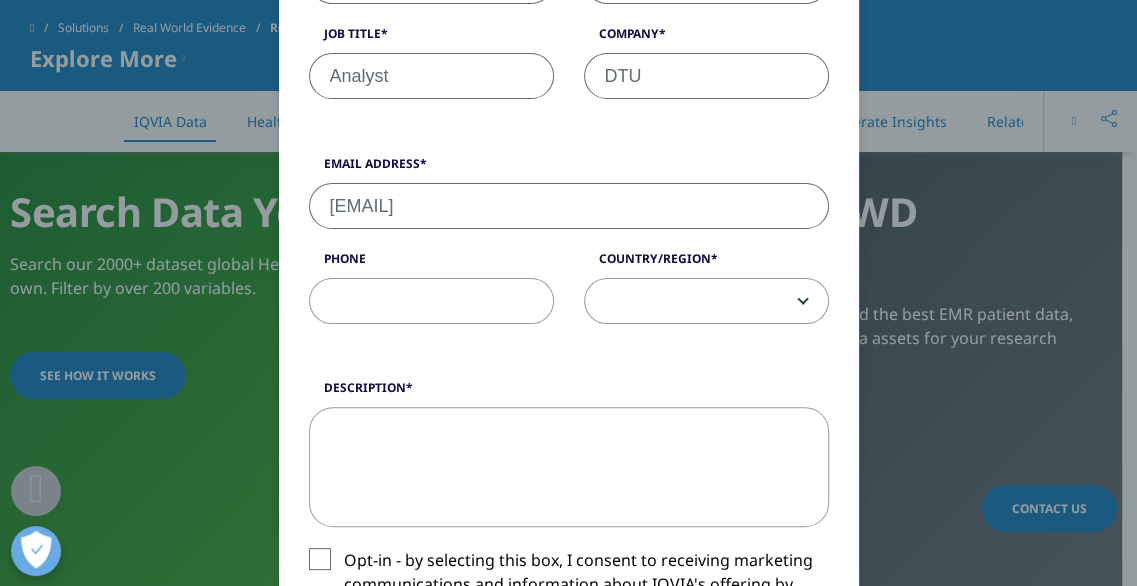 click at bounding box center (706, 302) 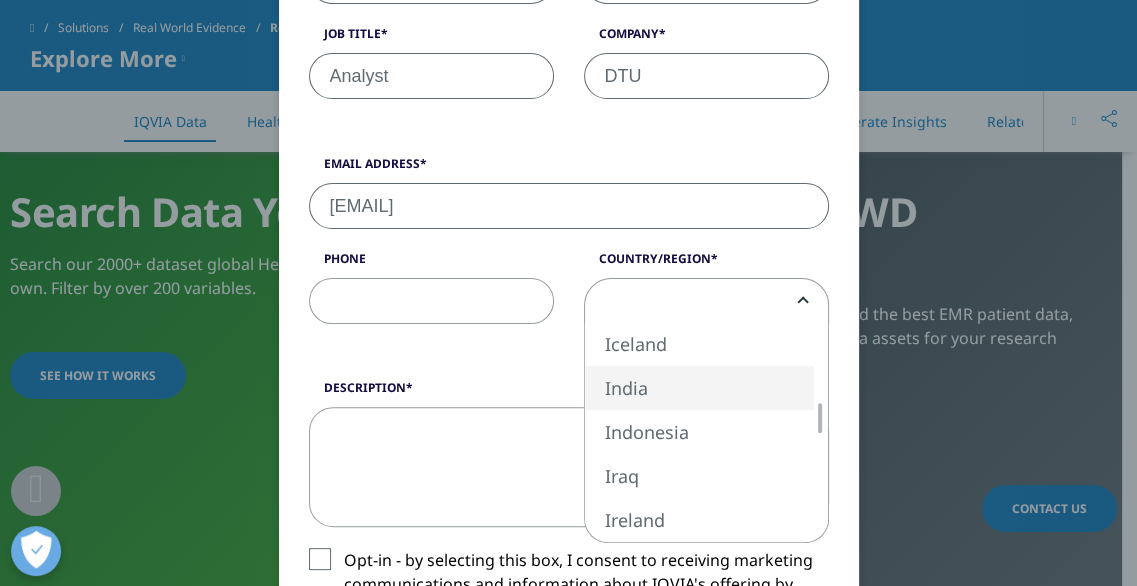 select on "India" 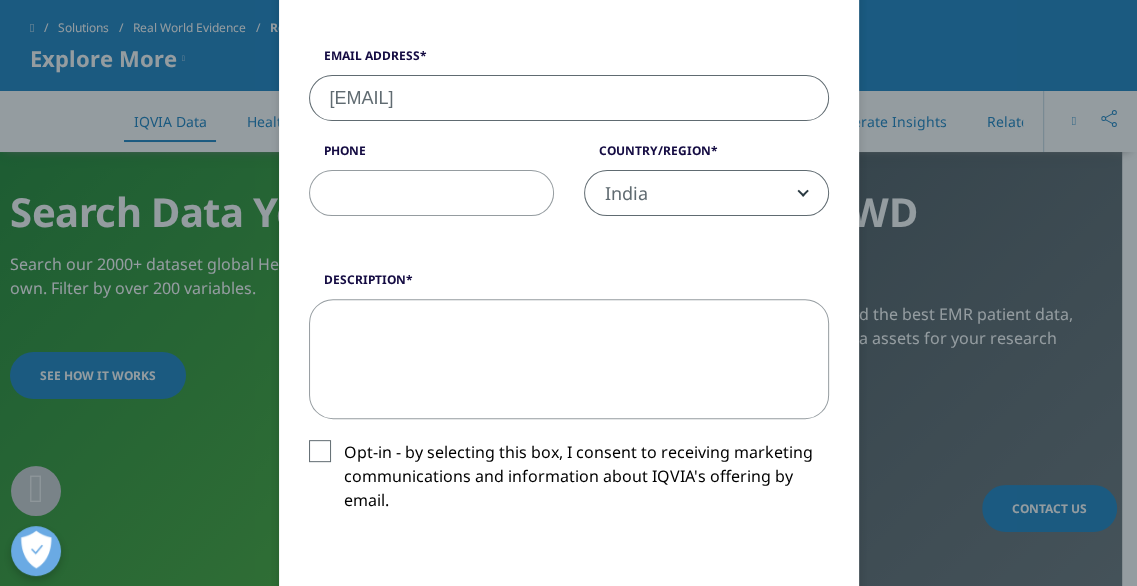 scroll, scrollTop: 475, scrollLeft: 0, axis: vertical 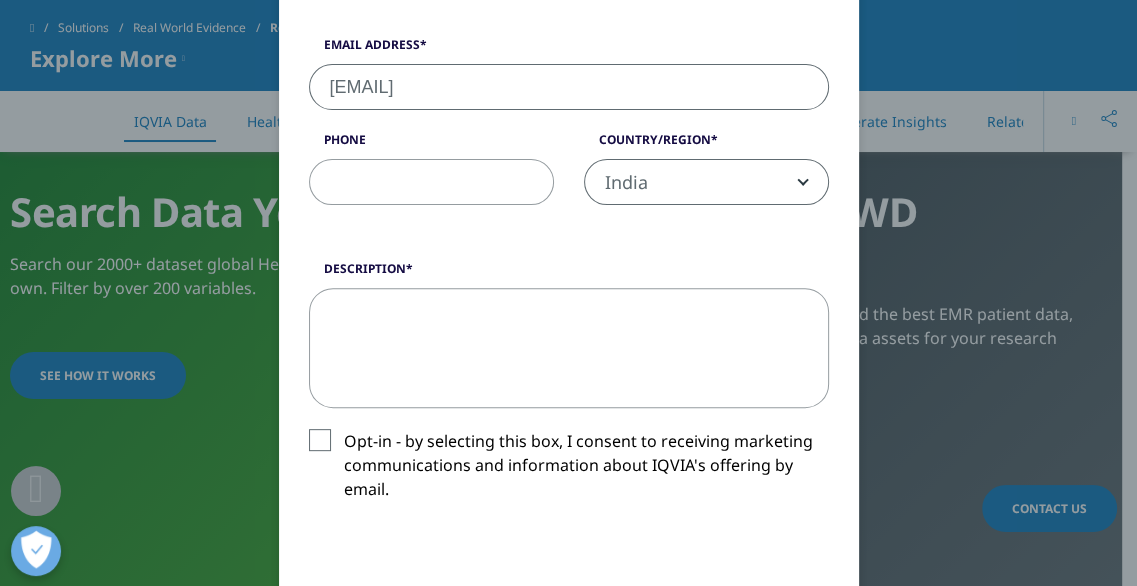 click on "Opt-in - by selecting this box, I consent to receiving marketing communications and information about IQVIA's offering by email." at bounding box center (569, 470) 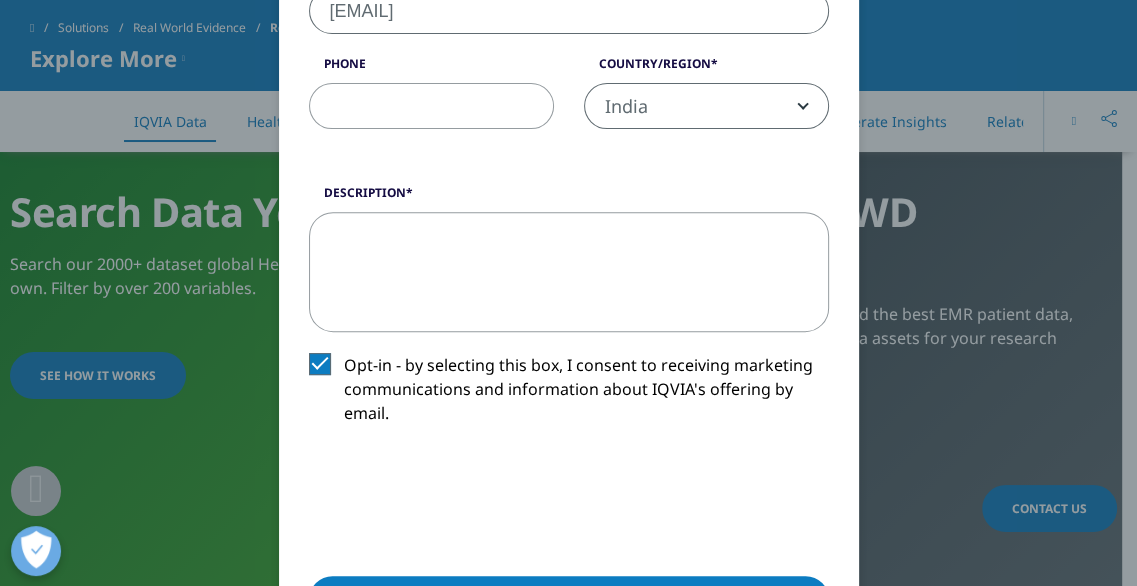 scroll, scrollTop: 636, scrollLeft: 0, axis: vertical 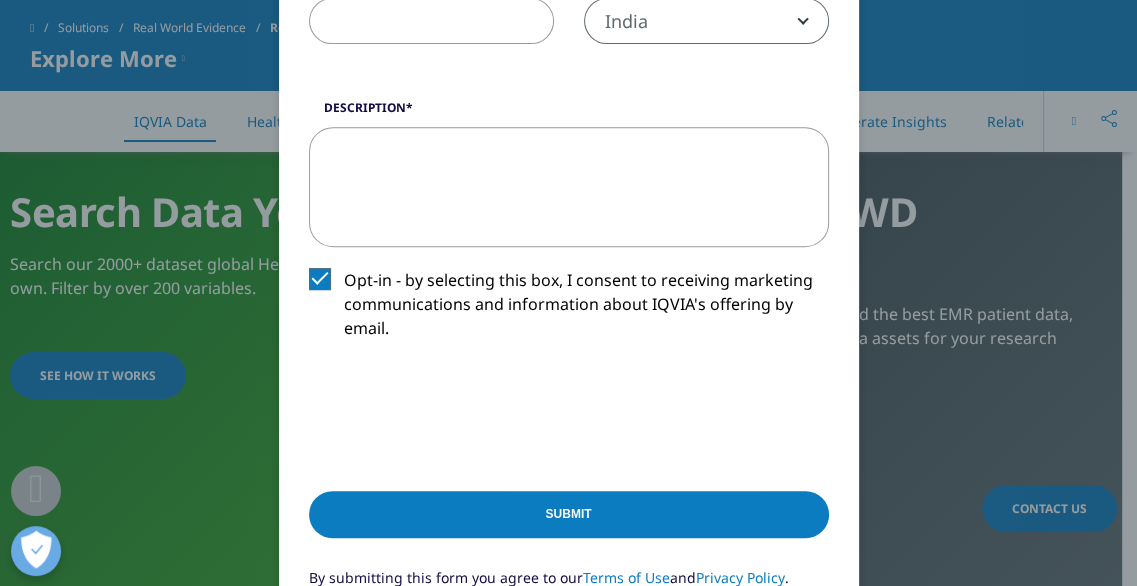 click on "Description" at bounding box center (569, 113) 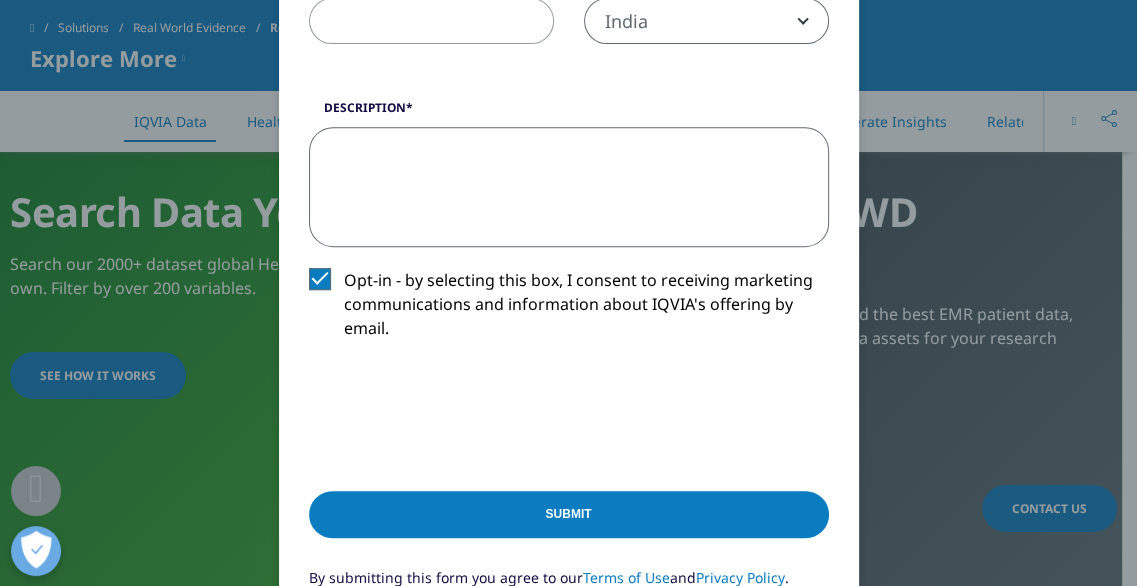 scroll, scrollTop: 1860, scrollLeft: 0, axis: vertical 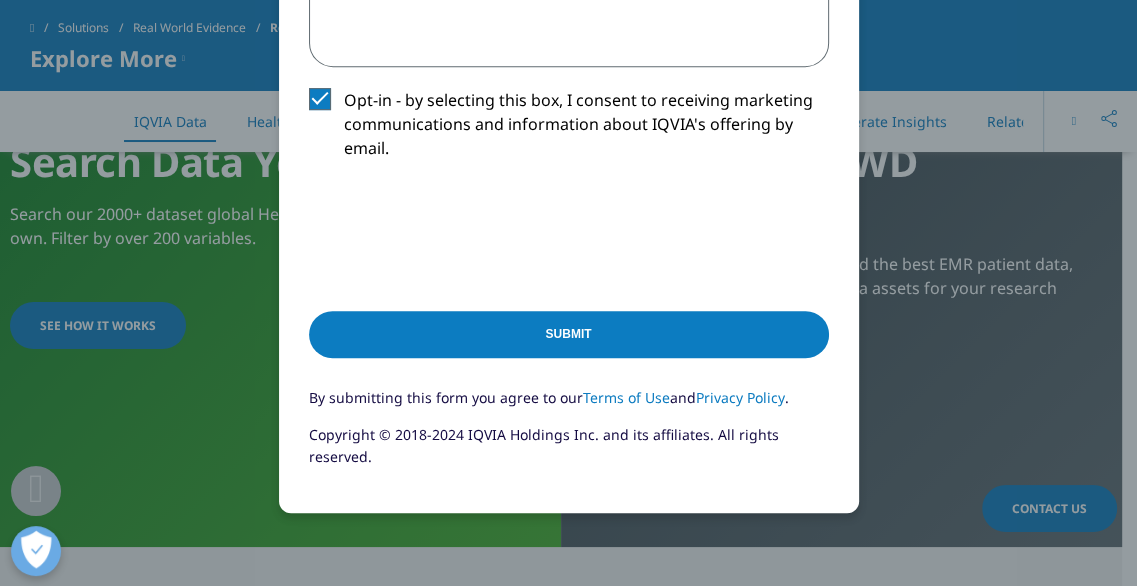 type on "Analyst" 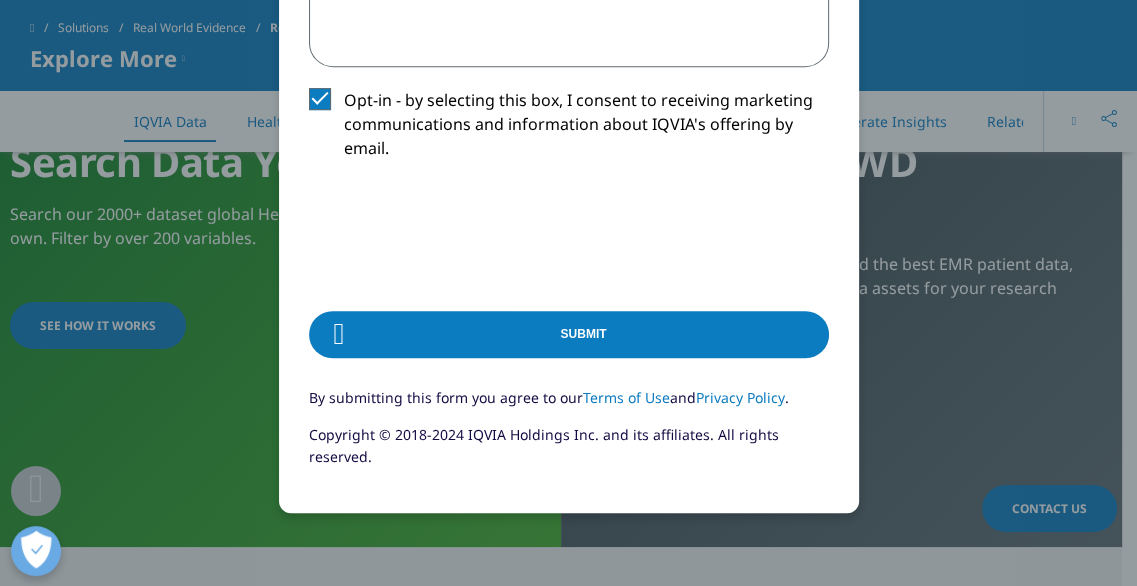 scroll, scrollTop: 0, scrollLeft: 0, axis: both 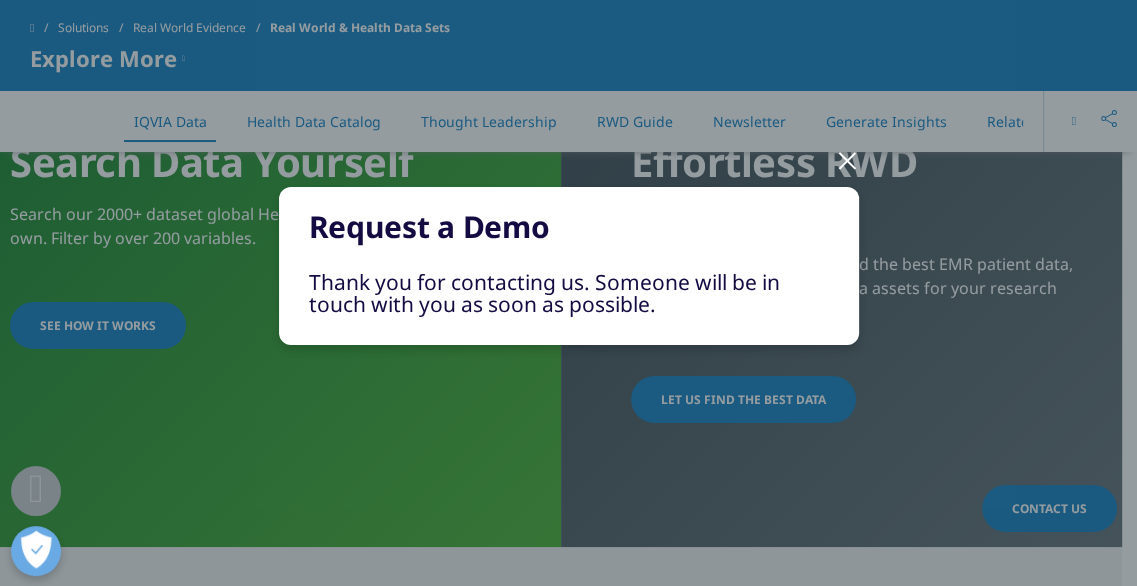 click at bounding box center [847, 159] 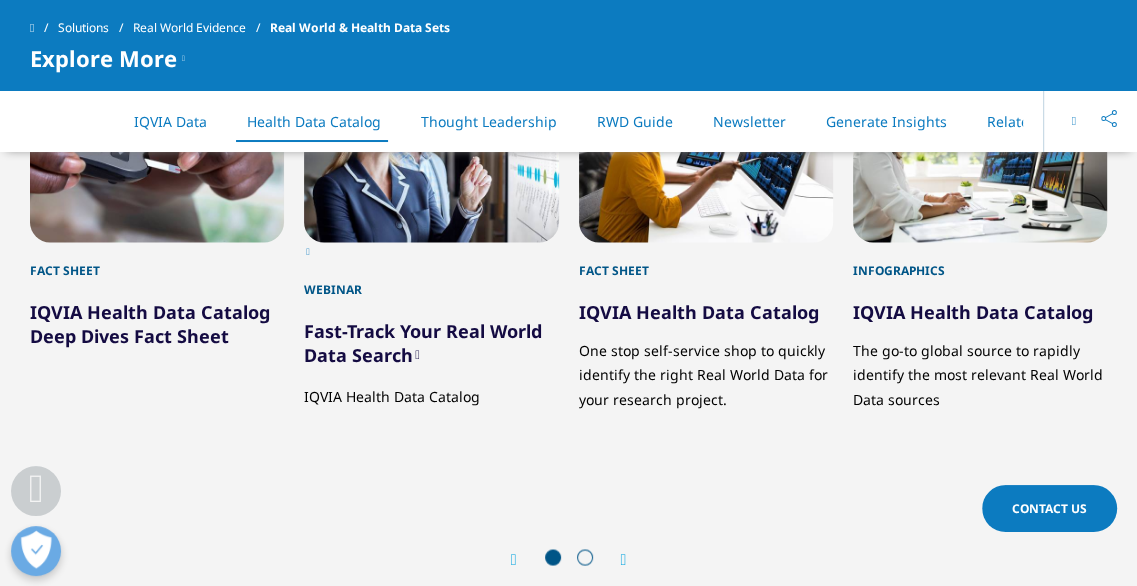 scroll, scrollTop: 2475, scrollLeft: 0, axis: vertical 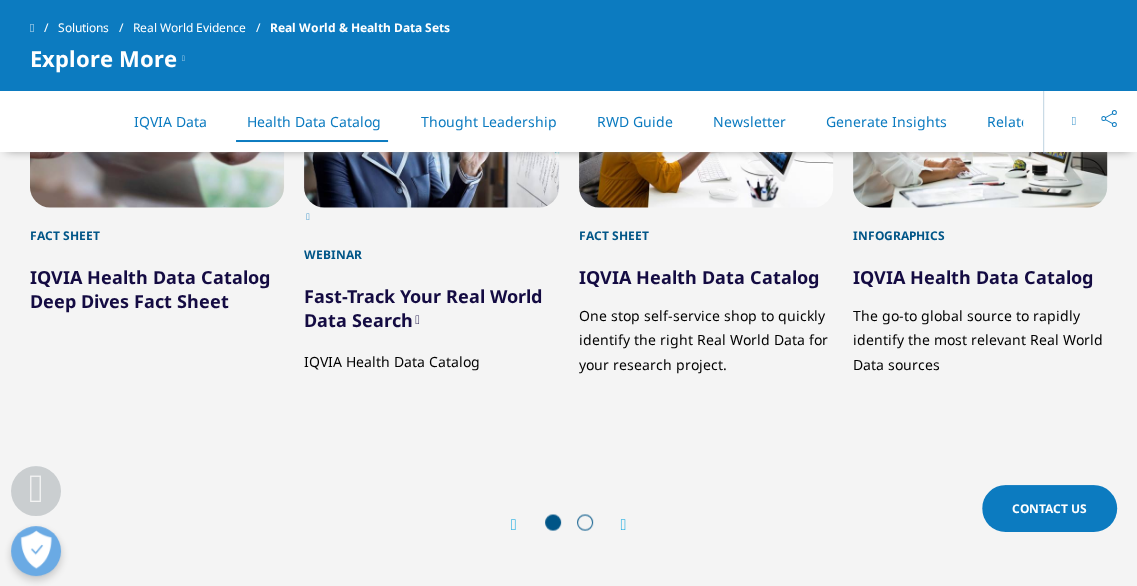 click on "IQVIA Health Data Catalog" at bounding box center [706, 267] 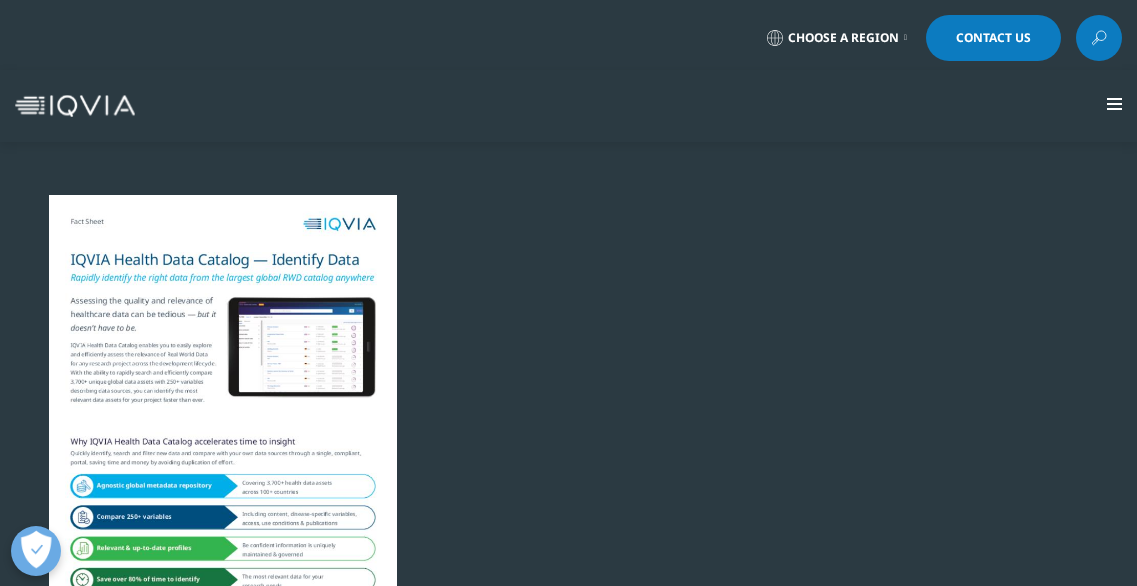 scroll, scrollTop: 0, scrollLeft: 0, axis: both 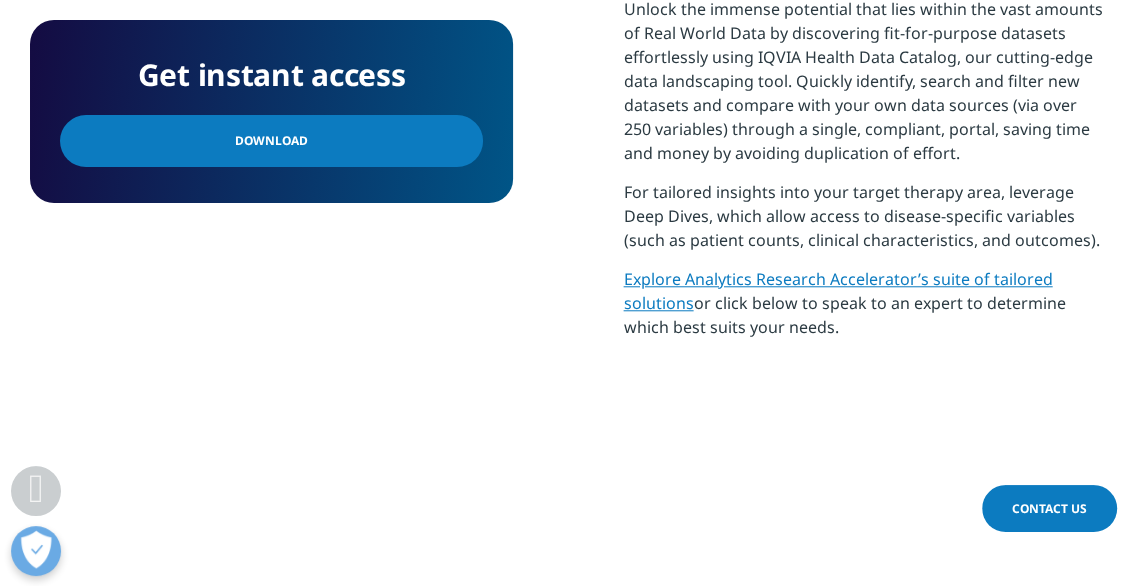 click on "Download" at bounding box center (271, 141) 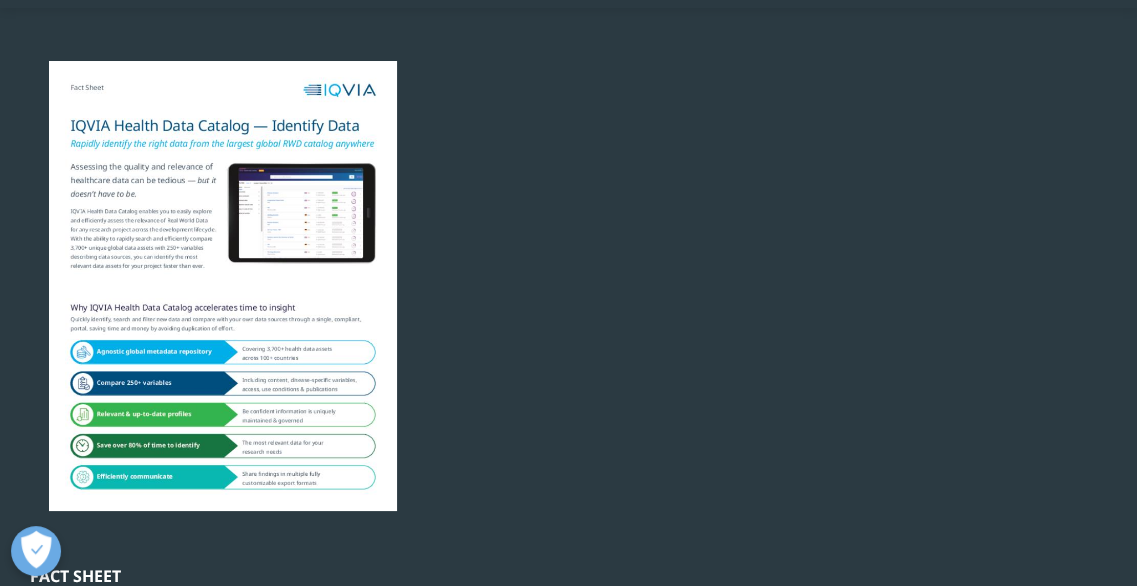scroll, scrollTop: 135, scrollLeft: 0, axis: vertical 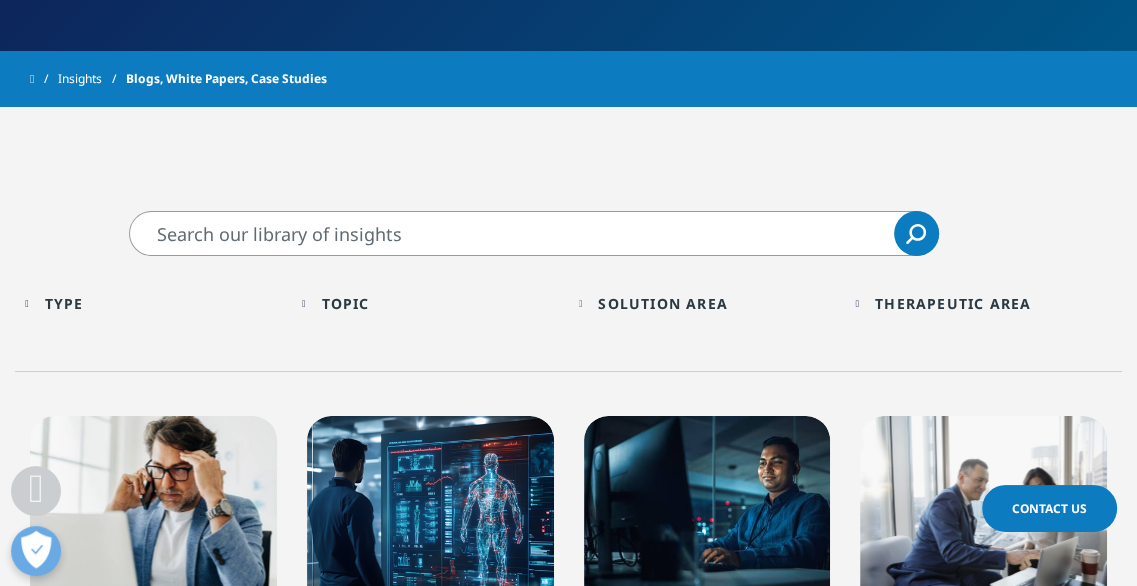 click on "Type Loading Clear Or/And Operator" at bounding box center (153, 303) 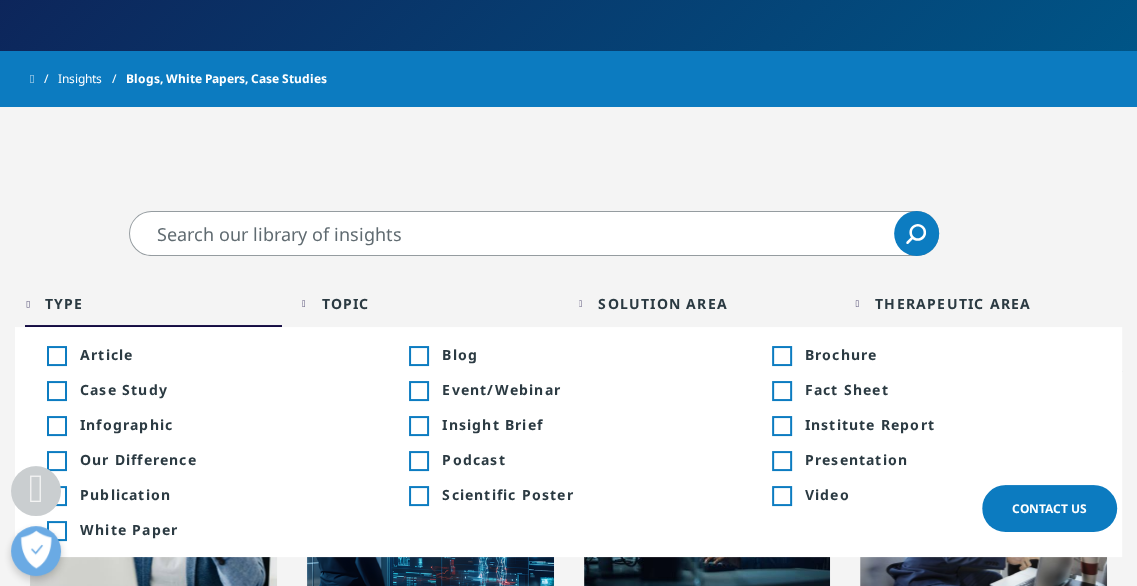 click on "Infographic" at bounding box center [222, 424] 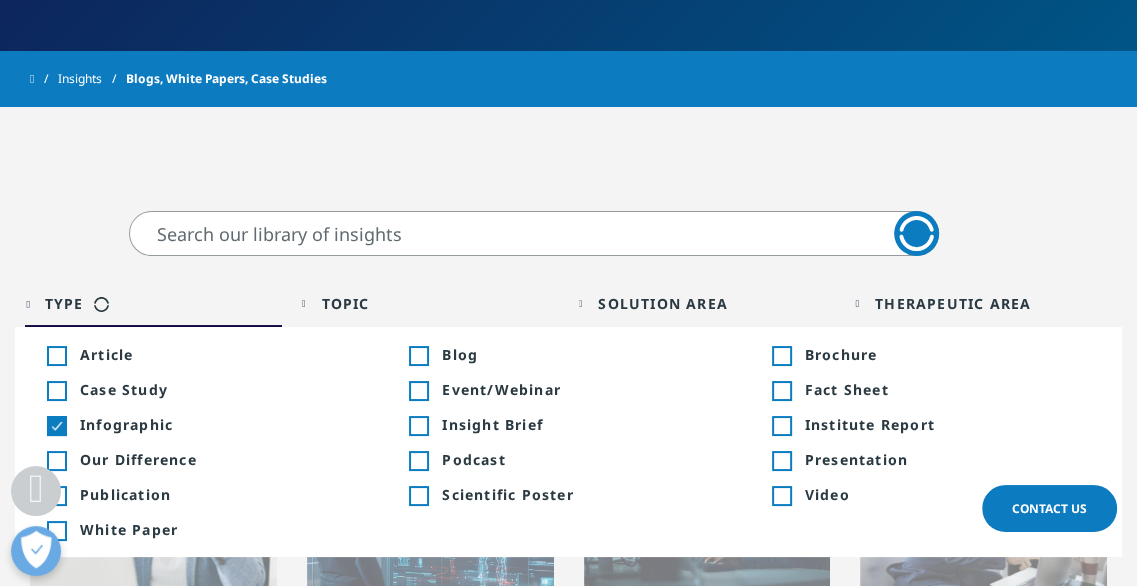 click on "Topic" at bounding box center (346, 303) 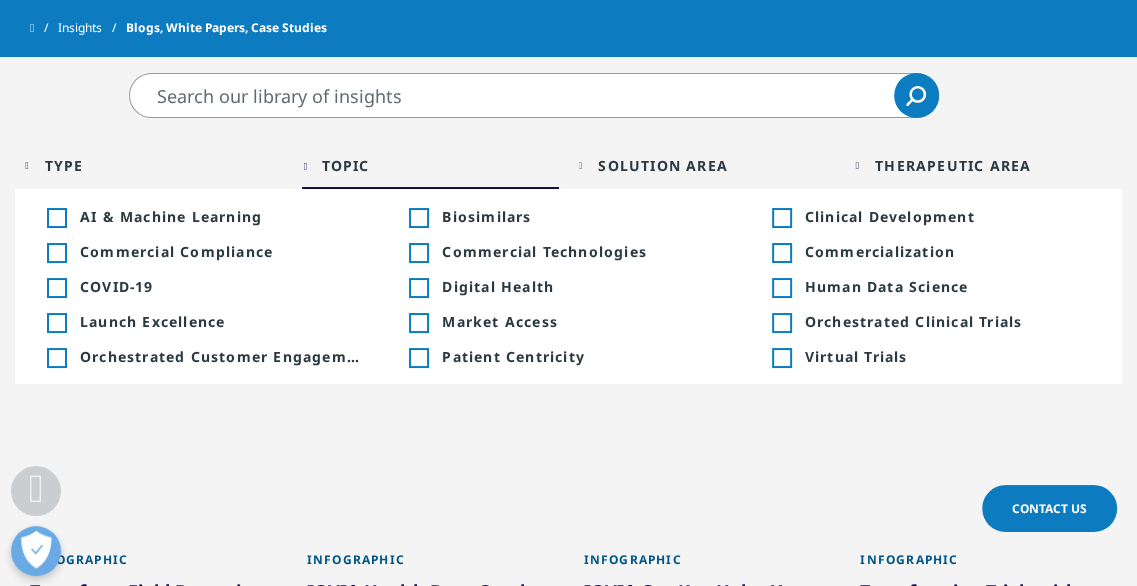 scroll, scrollTop: 756, scrollLeft: 0, axis: vertical 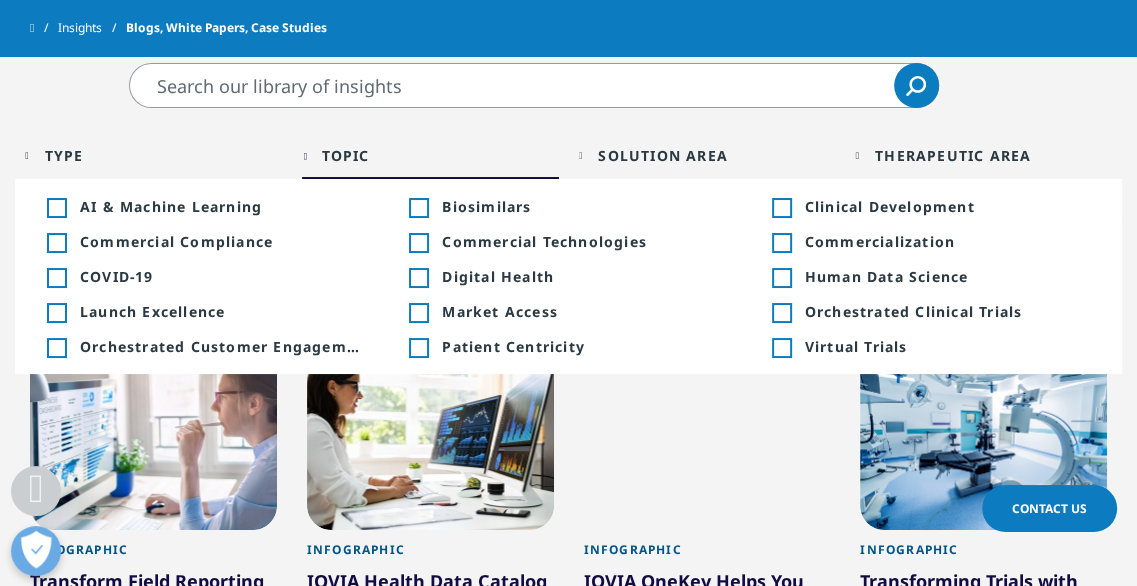 click on "Patient Centricity" at bounding box center [584, 346] 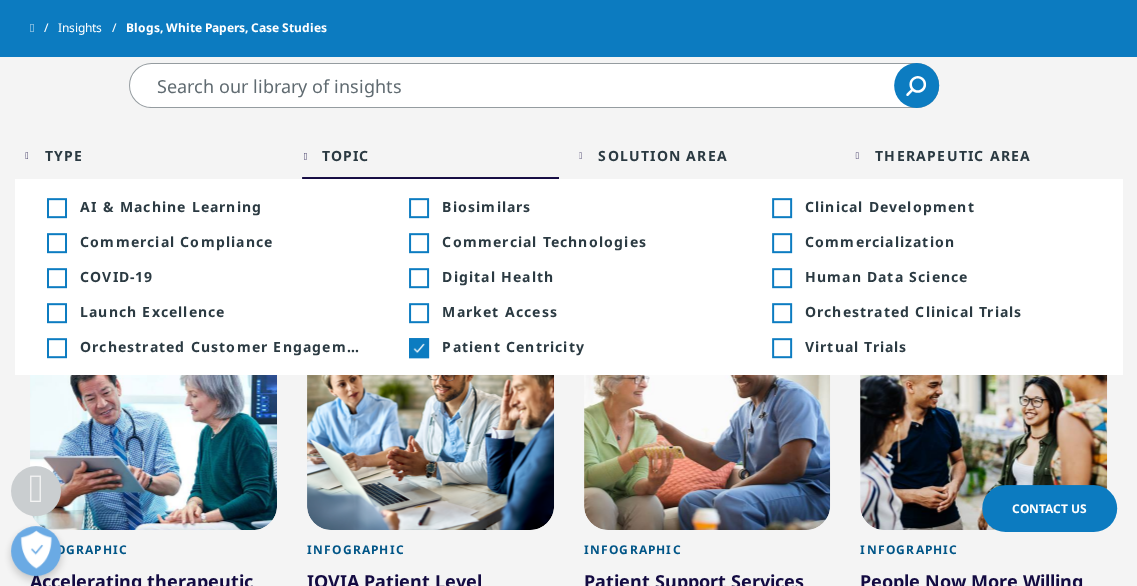 click on "Solution Area" at bounding box center [663, 155] 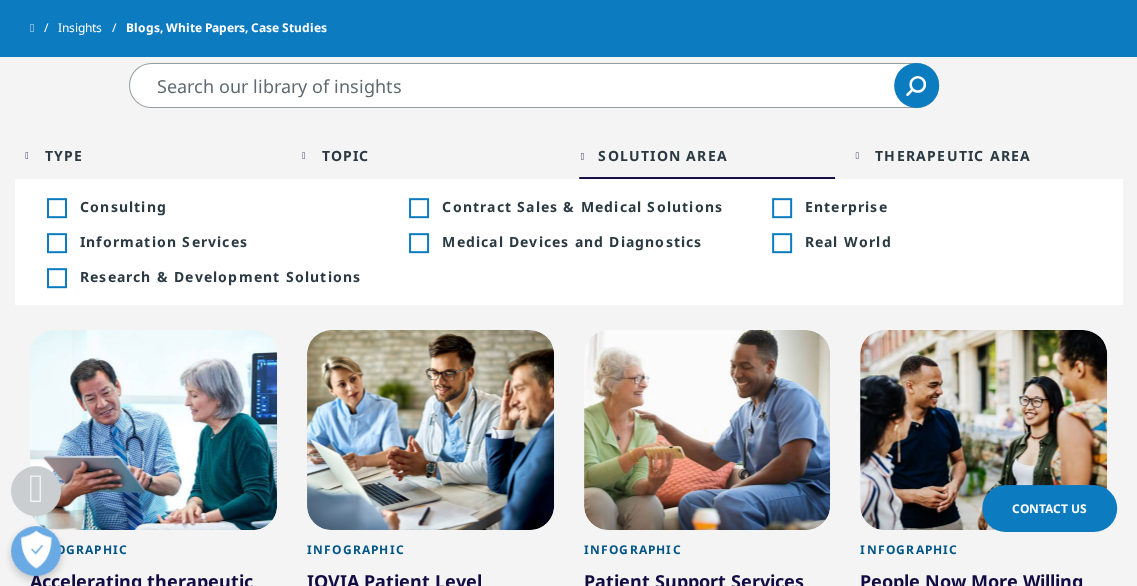 click on "Therapeutic Area Loading Clear Or/And Operator" at bounding box center [983, 155] 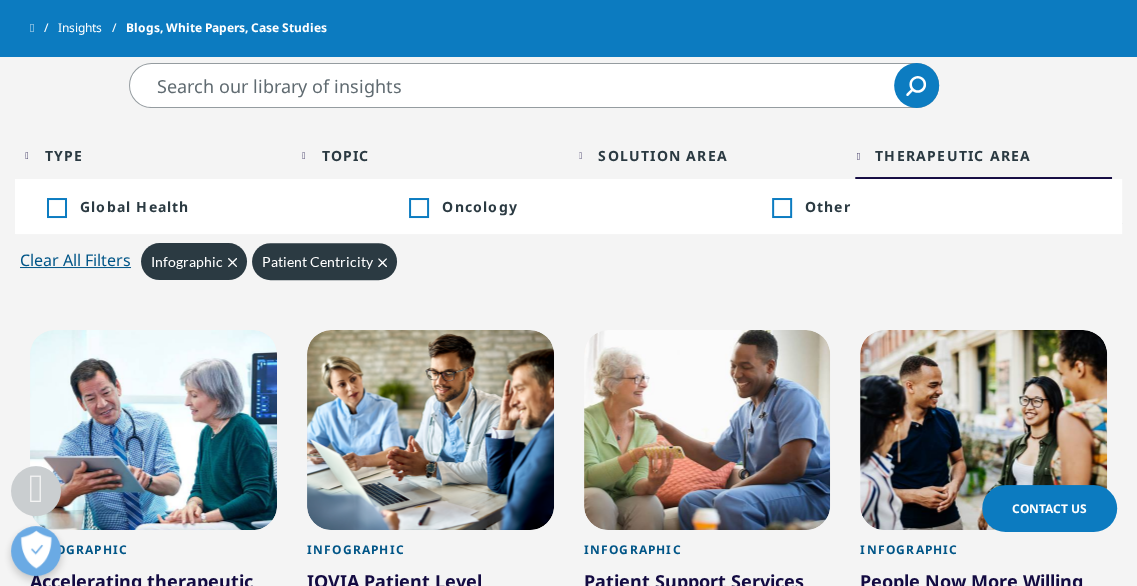 click on "Type: Infographic Clear Topic: Patient Centricity Clear" at bounding box center [631, 269] 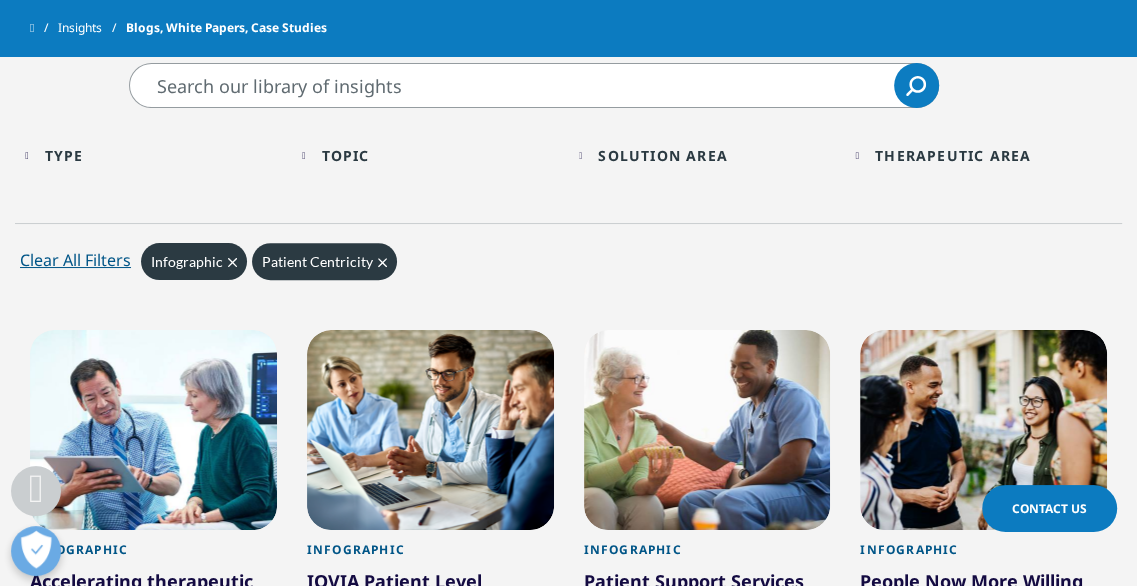 click on "Therapeutic Area" at bounding box center [953, 155] 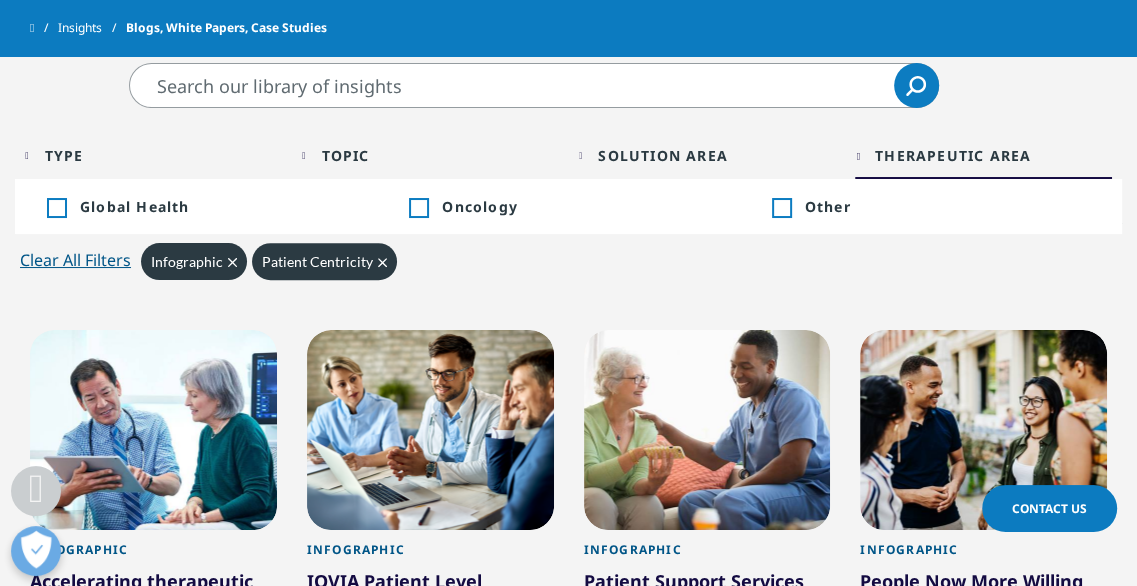 click on "Oncology" at bounding box center [584, 206] 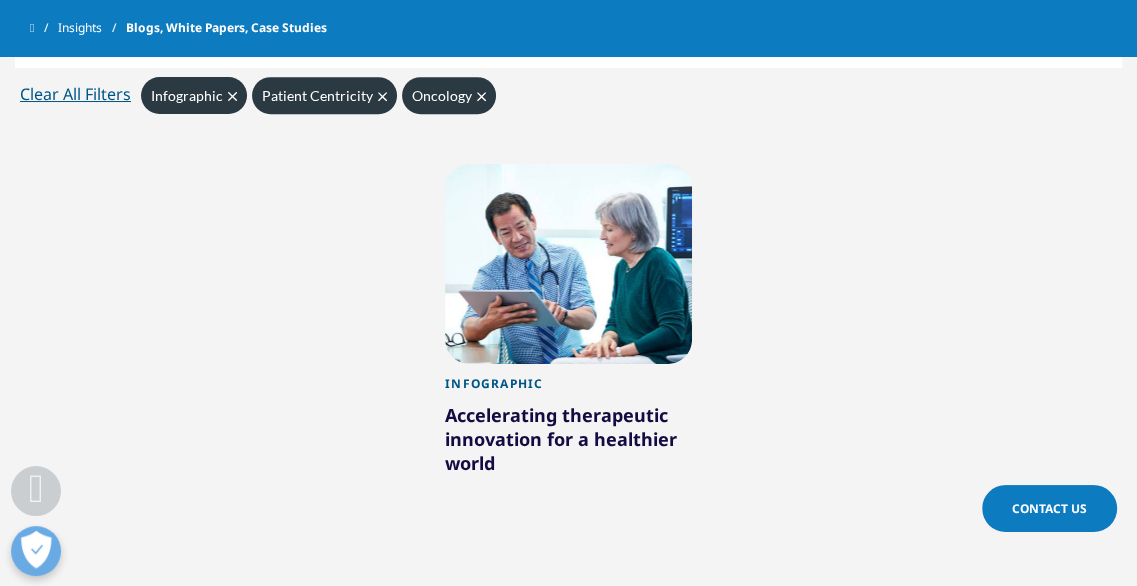 scroll, scrollTop: 923, scrollLeft: 0, axis: vertical 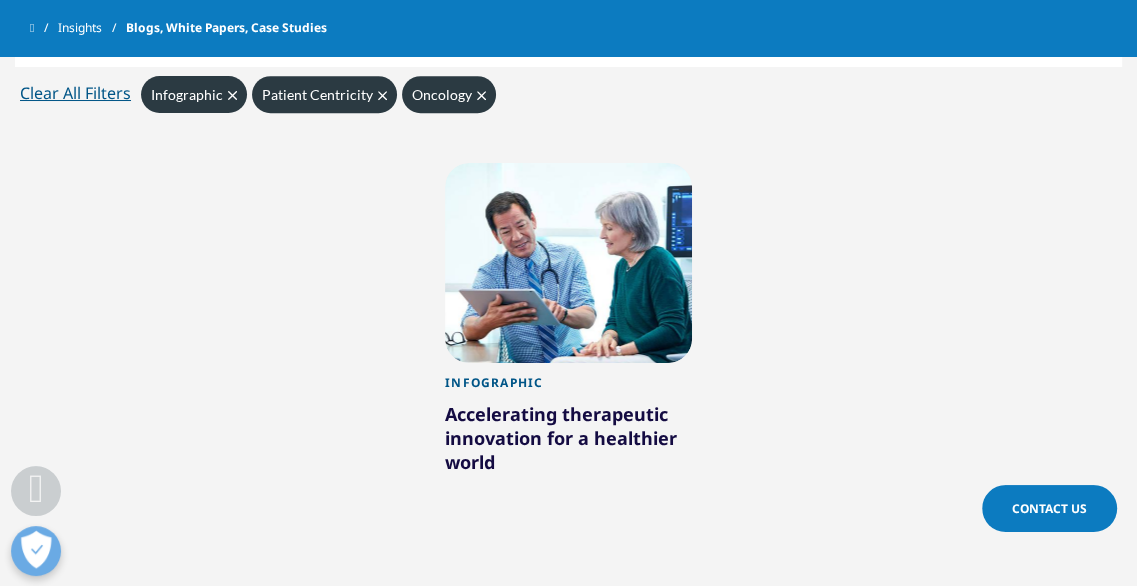 click on "Infographic" at bounding box center [568, 388] 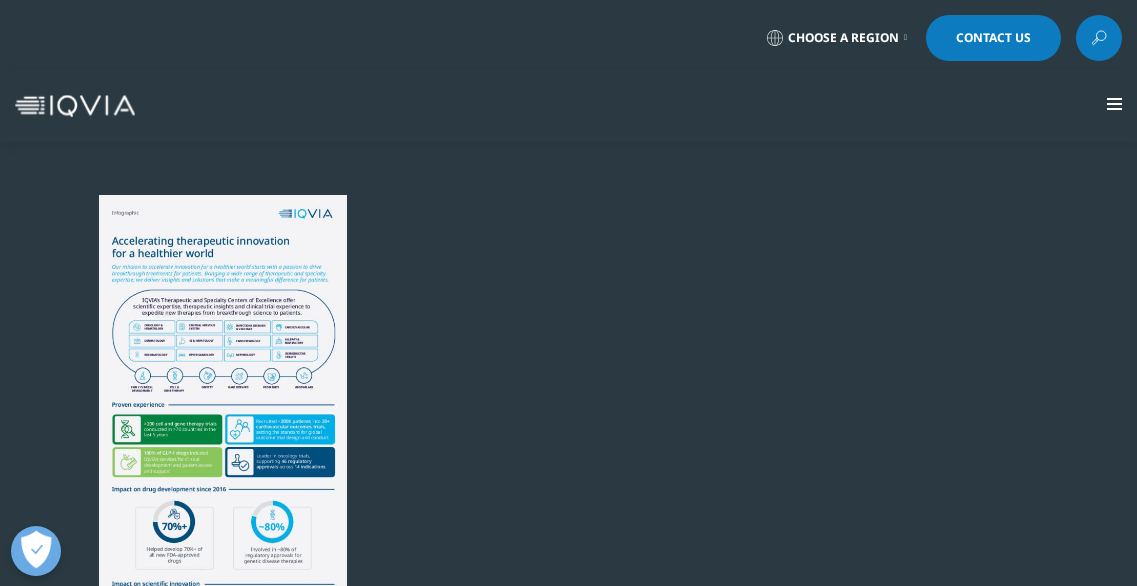 scroll, scrollTop: 0, scrollLeft: 0, axis: both 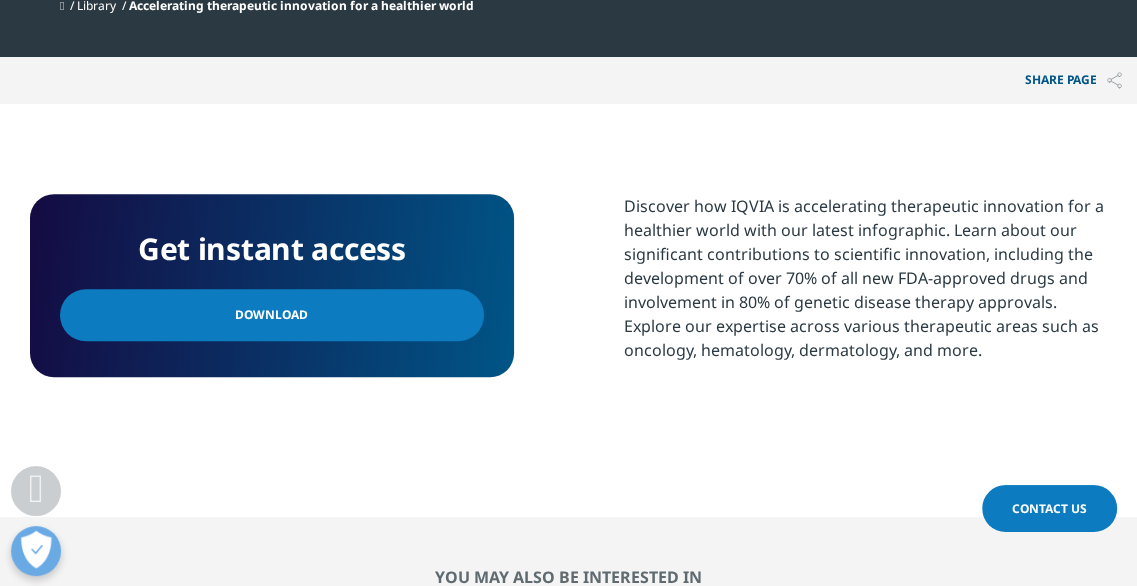 click on "Download" at bounding box center (272, 315) 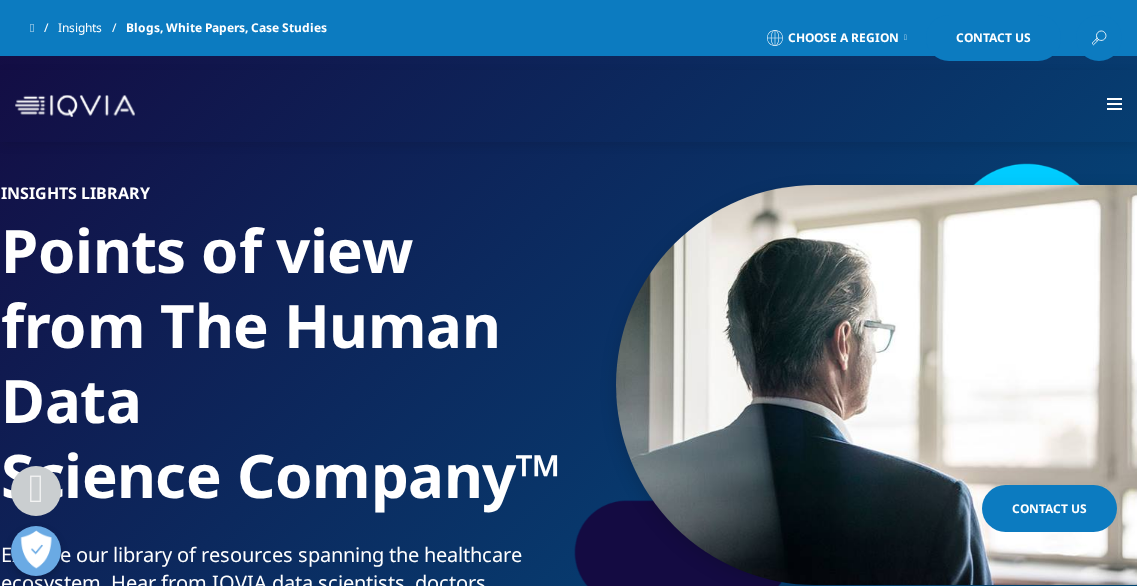 scroll, scrollTop: 923, scrollLeft: 0, axis: vertical 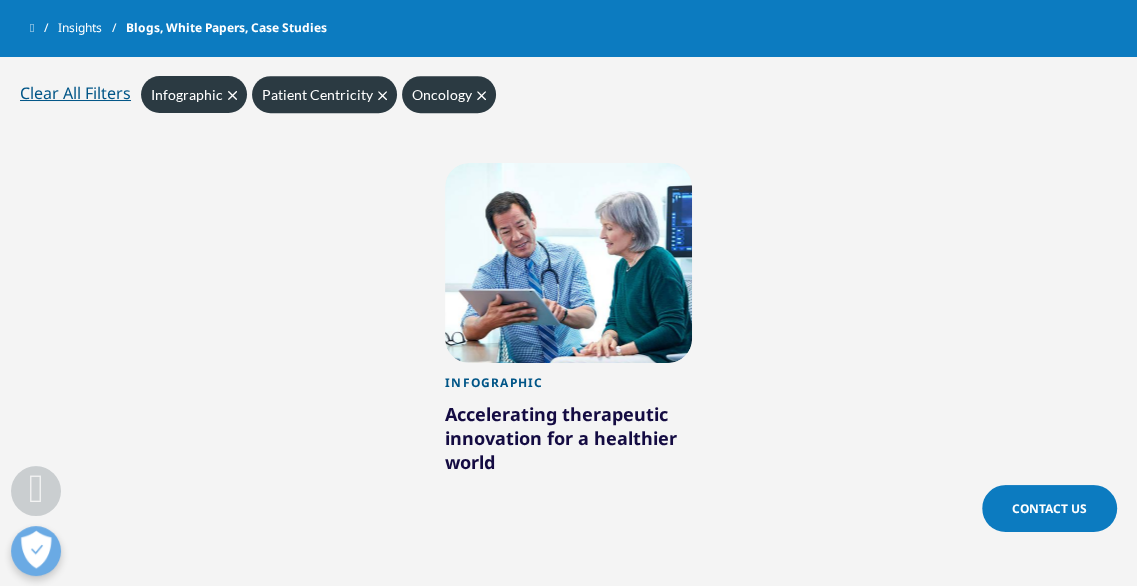 click on "Infographic Clear" at bounding box center [194, 94] 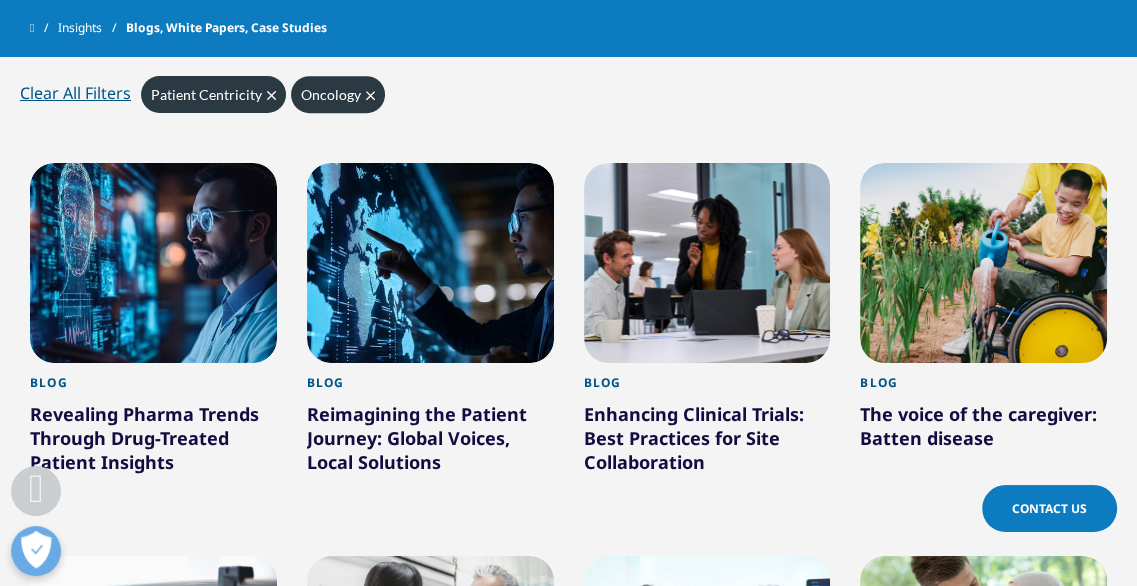 click on "Revealing Pharma Trends Through Drug-Treated Patient Insights" at bounding box center (153, 442) 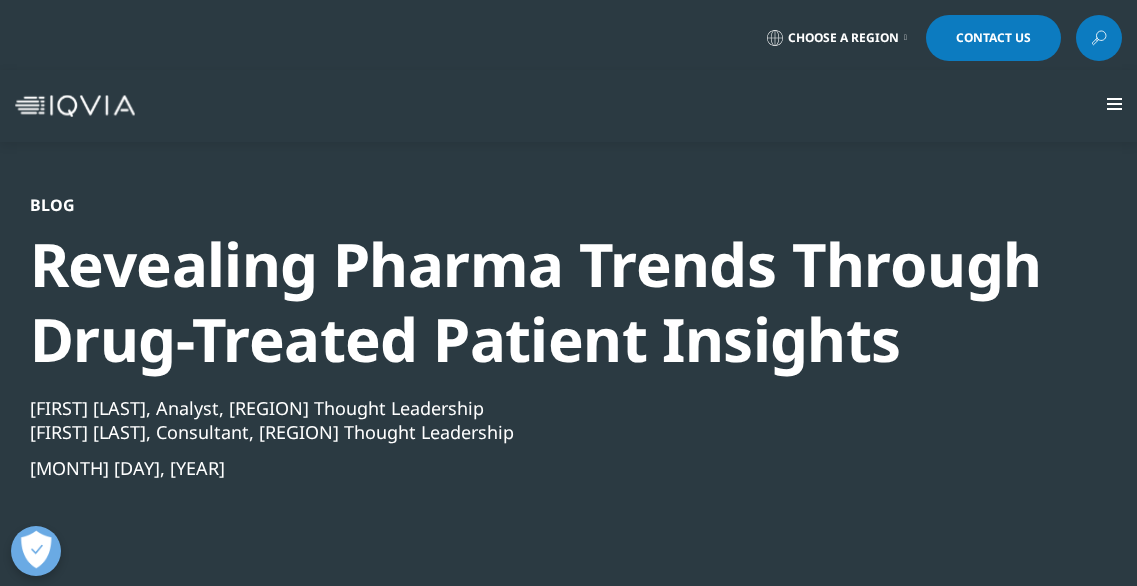 scroll, scrollTop: 0, scrollLeft: 0, axis: both 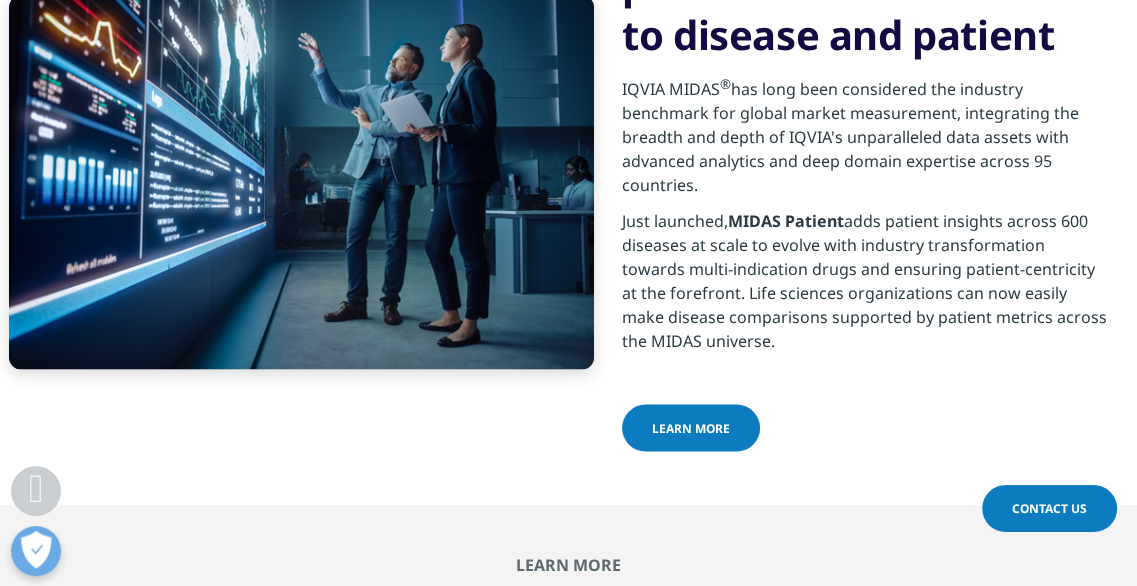 click on "Learn more" at bounding box center [864, 429] 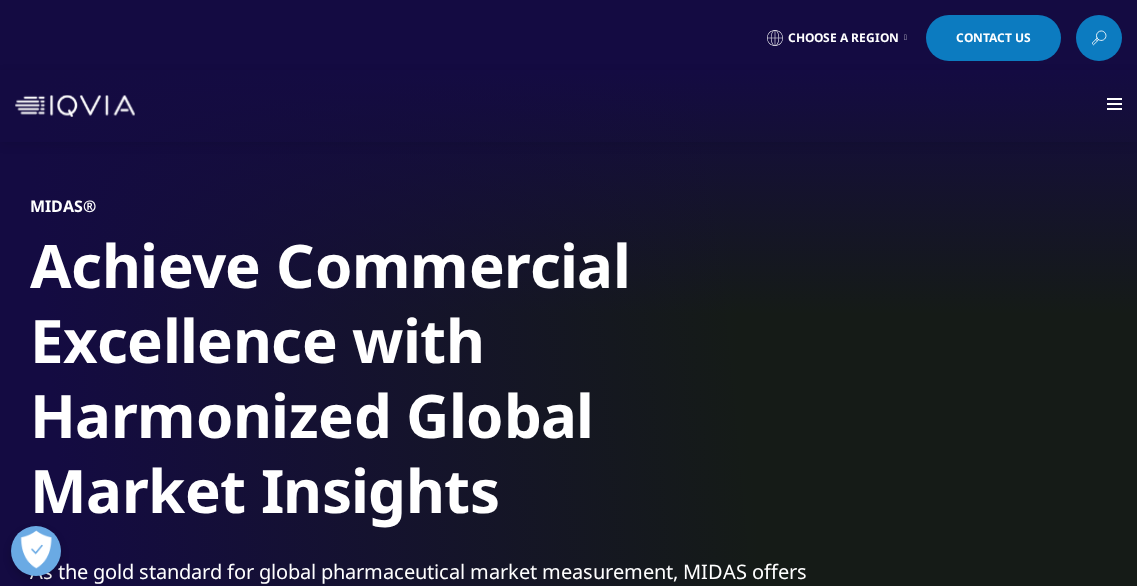 scroll, scrollTop: 0, scrollLeft: 0, axis: both 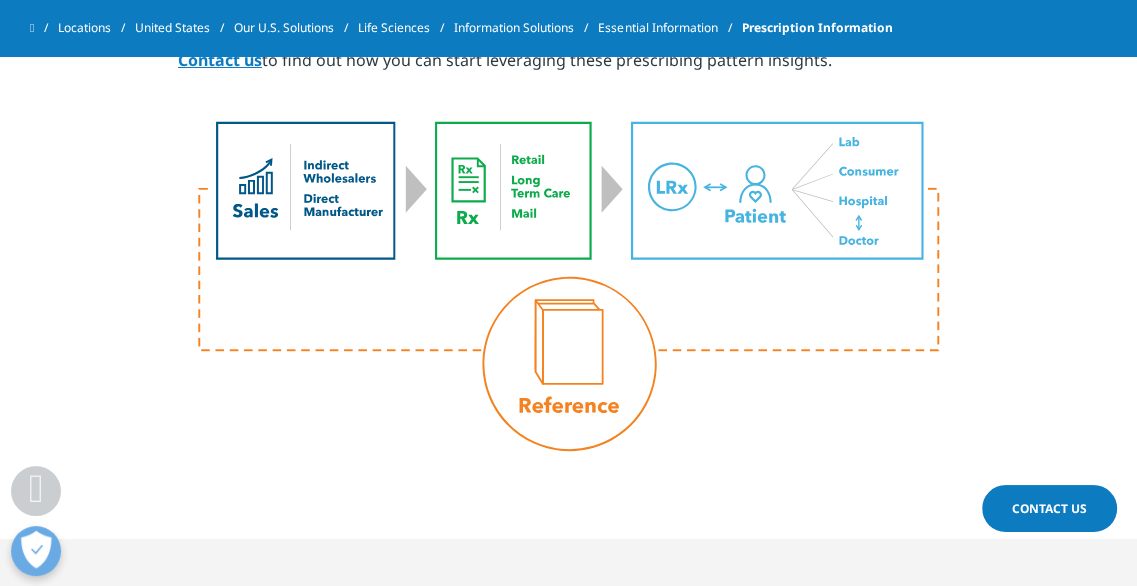 click at bounding box center [568, 286] 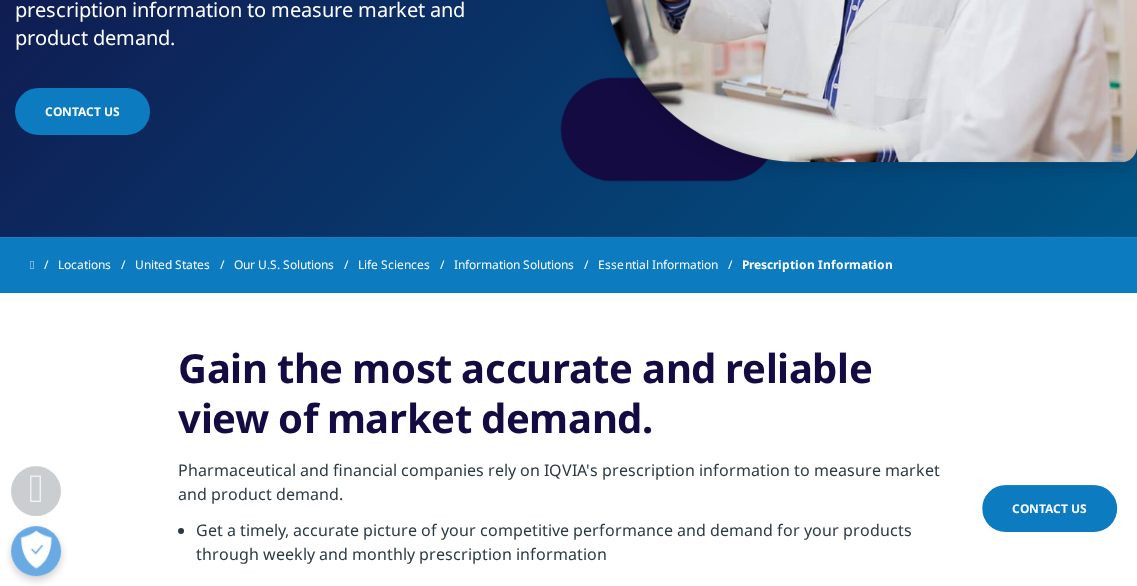 scroll, scrollTop: 420, scrollLeft: 0, axis: vertical 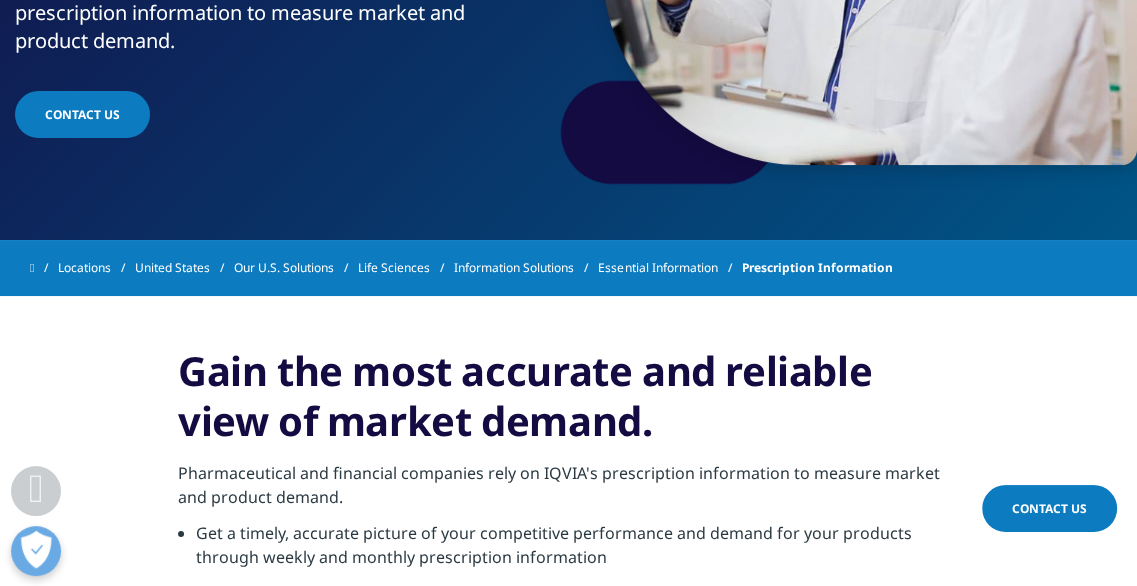 click on "Contact Us" at bounding box center (82, 114) 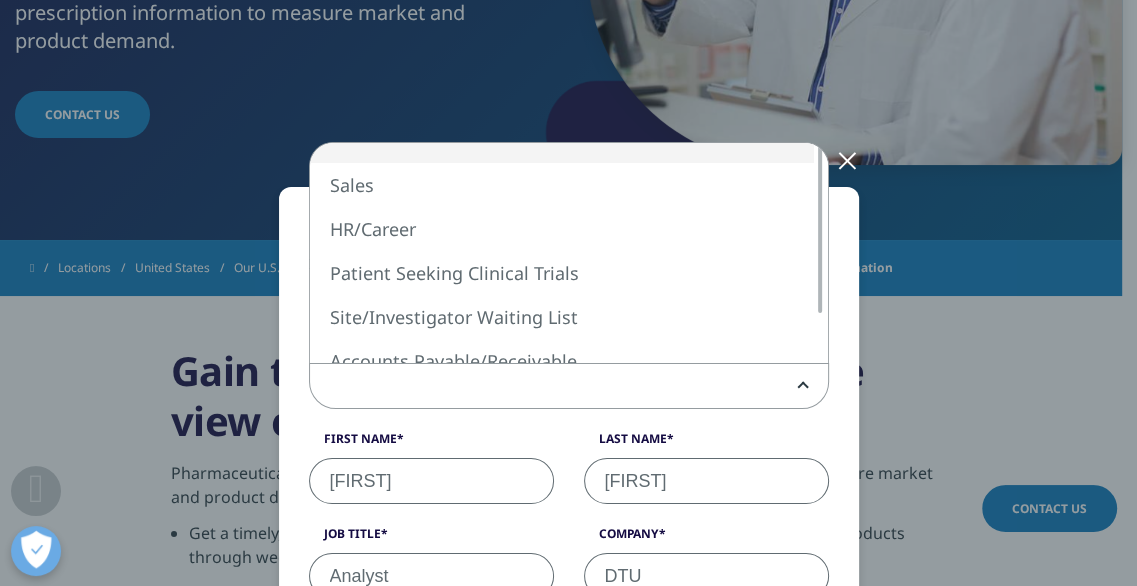 click at bounding box center [569, 387] 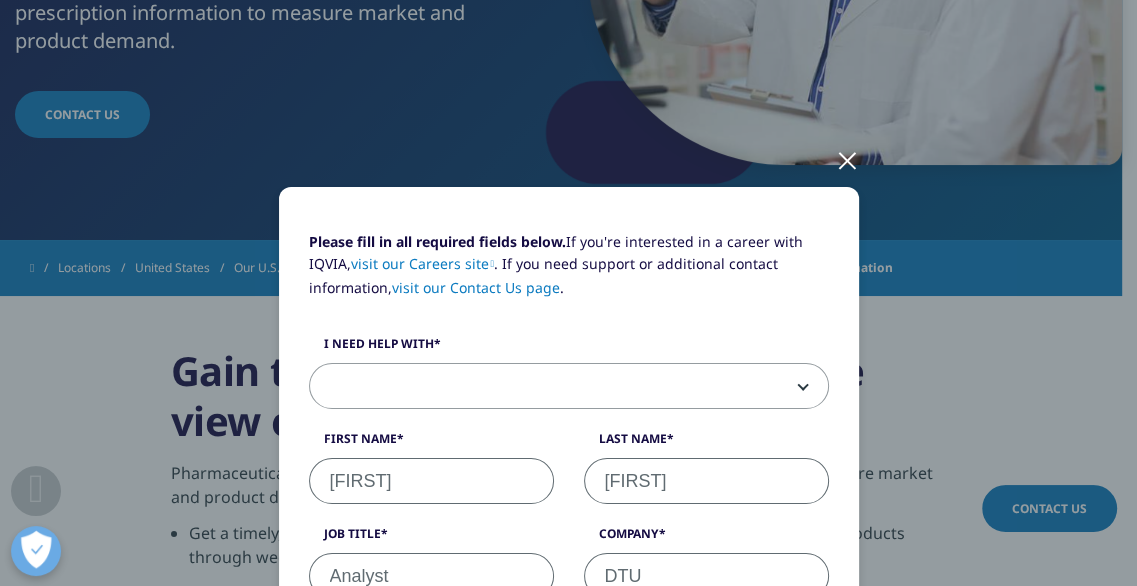 click at bounding box center [569, 387] 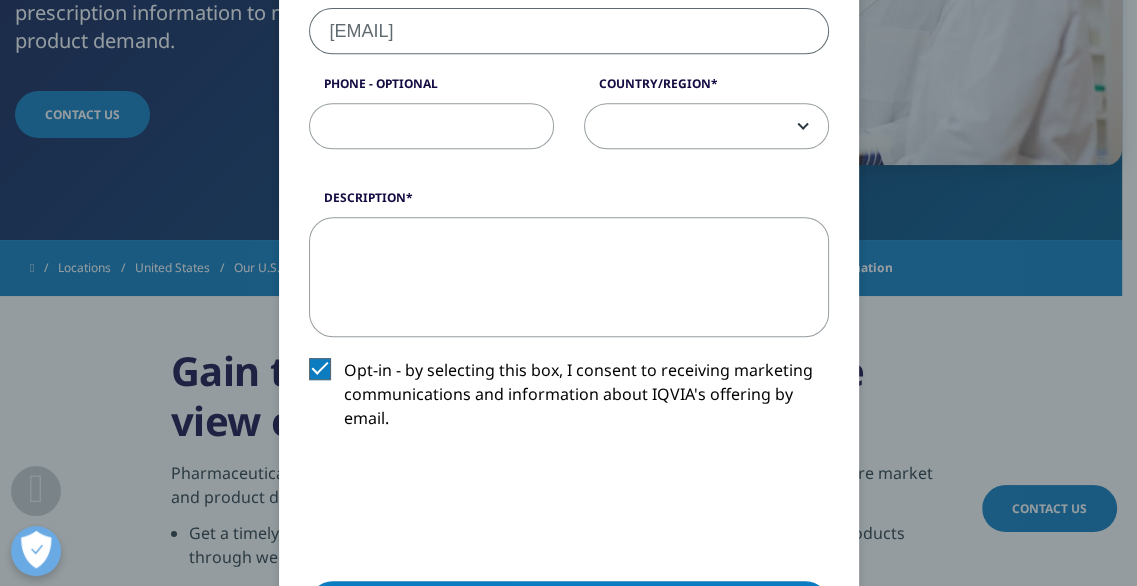 scroll, scrollTop: 650, scrollLeft: 0, axis: vertical 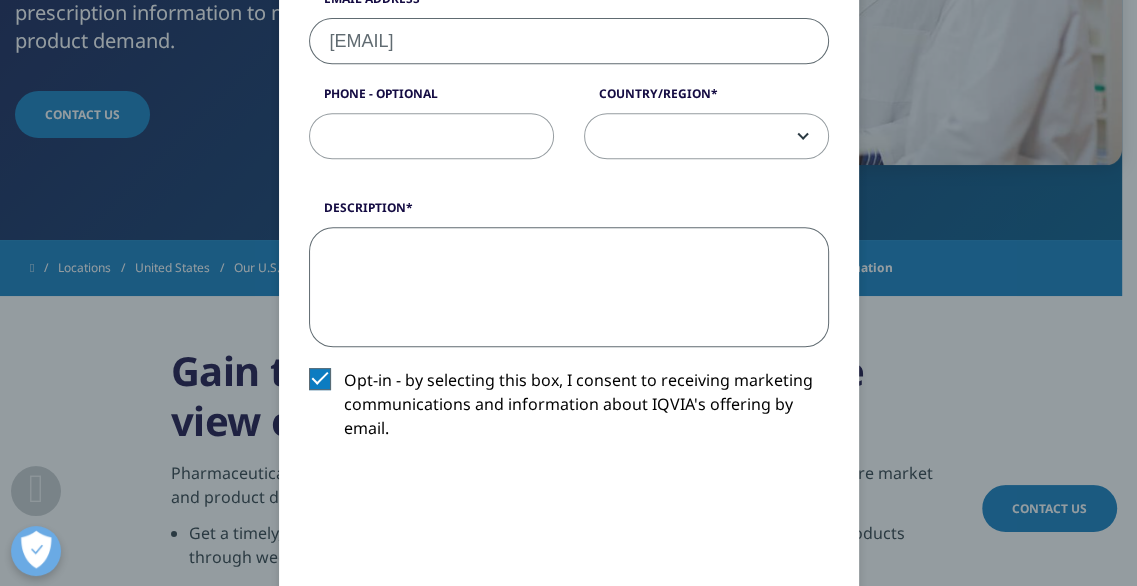 click on "Description" at bounding box center [569, 287] 